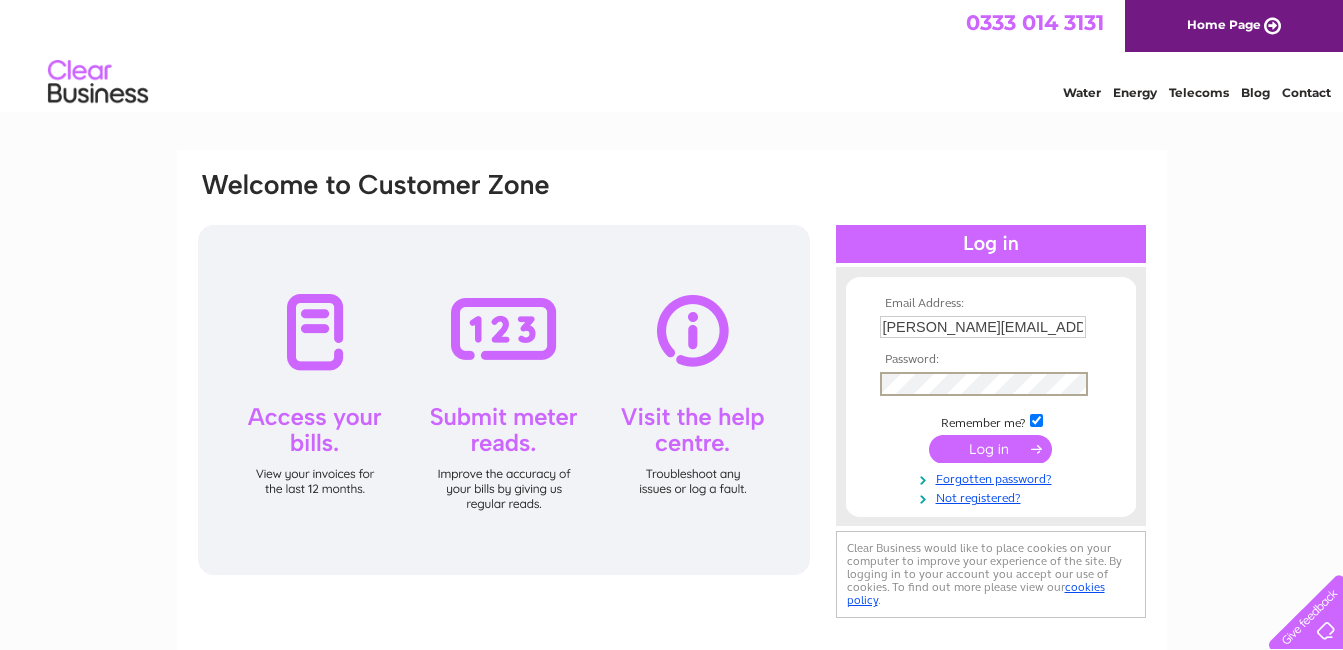 scroll, scrollTop: 0, scrollLeft: 0, axis: both 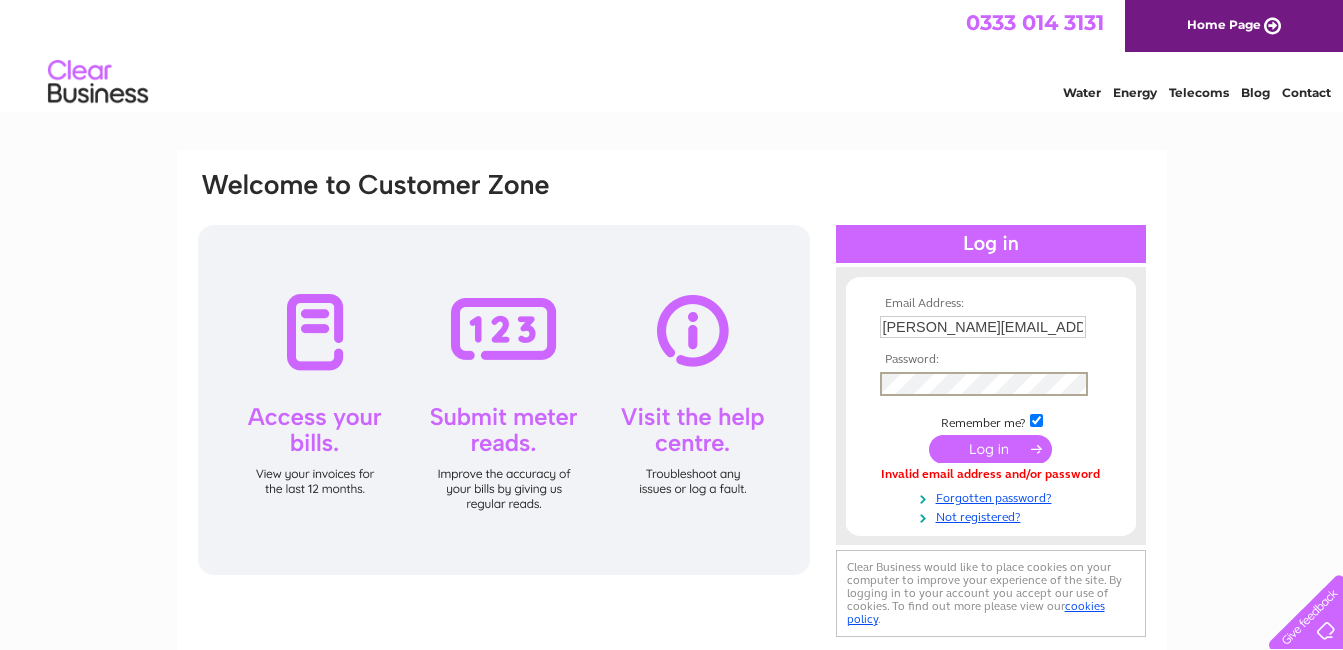 click at bounding box center (990, 449) 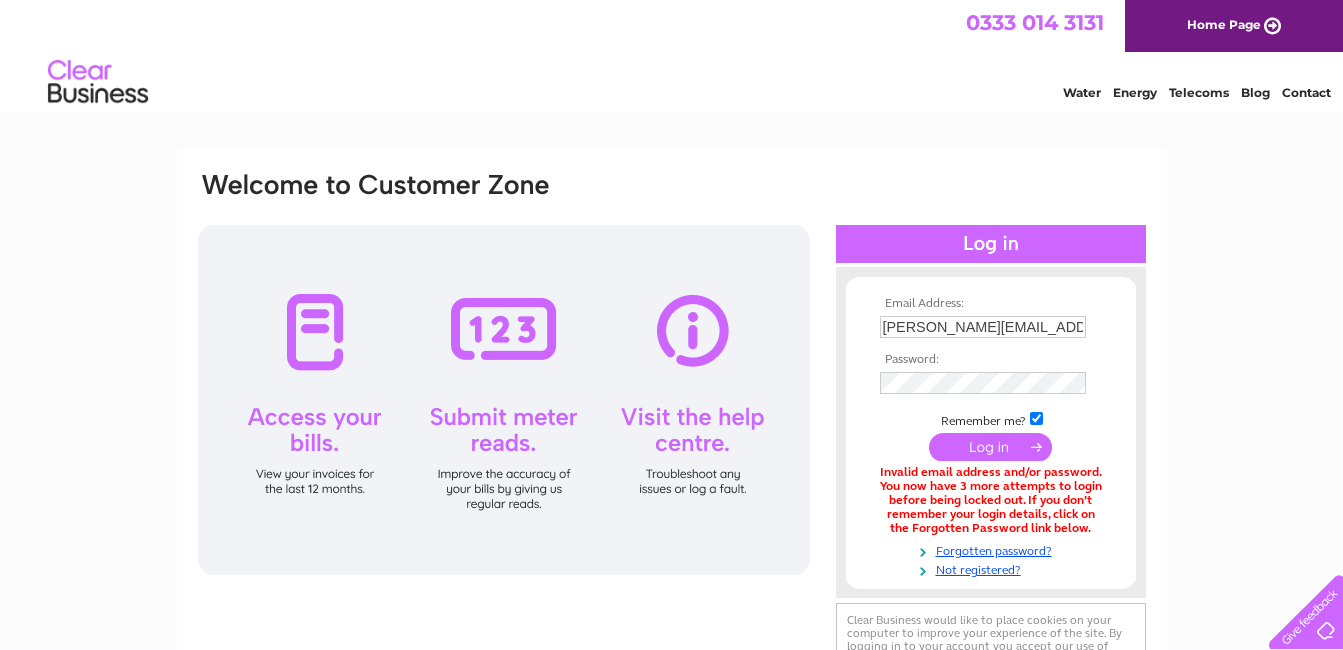scroll, scrollTop: 0, scrollLeft: 0, axis: both 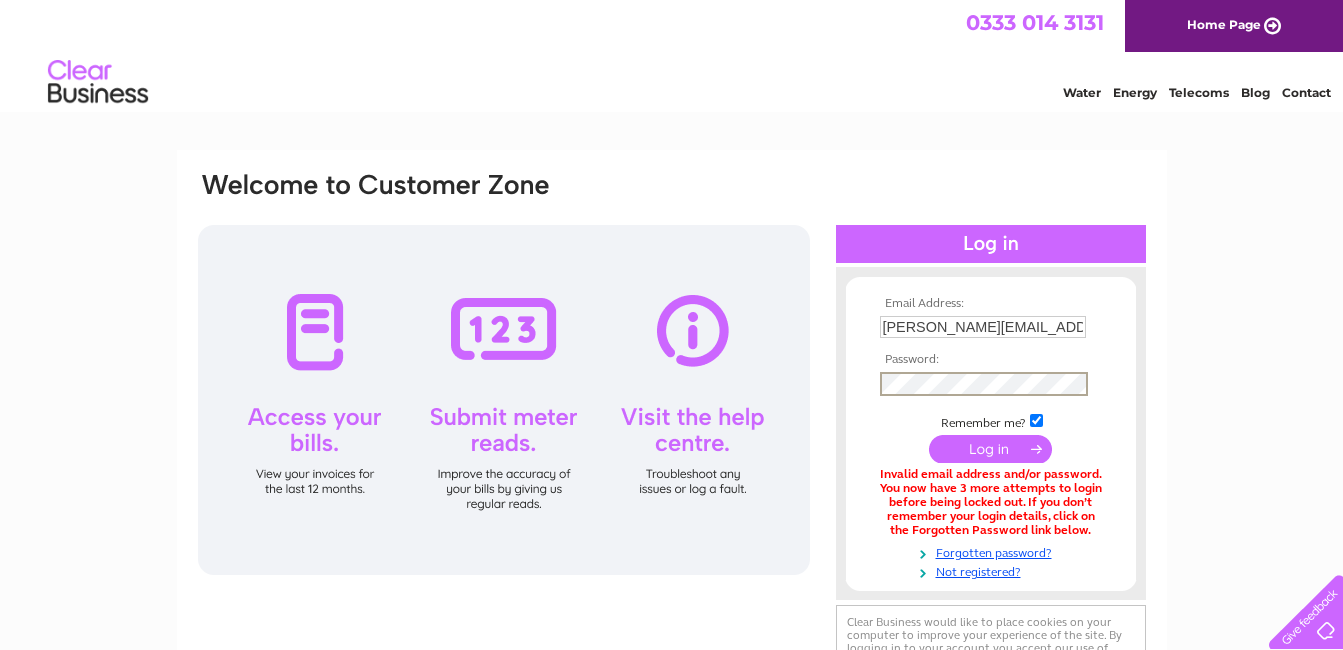 click at bounding box center [990, 449] 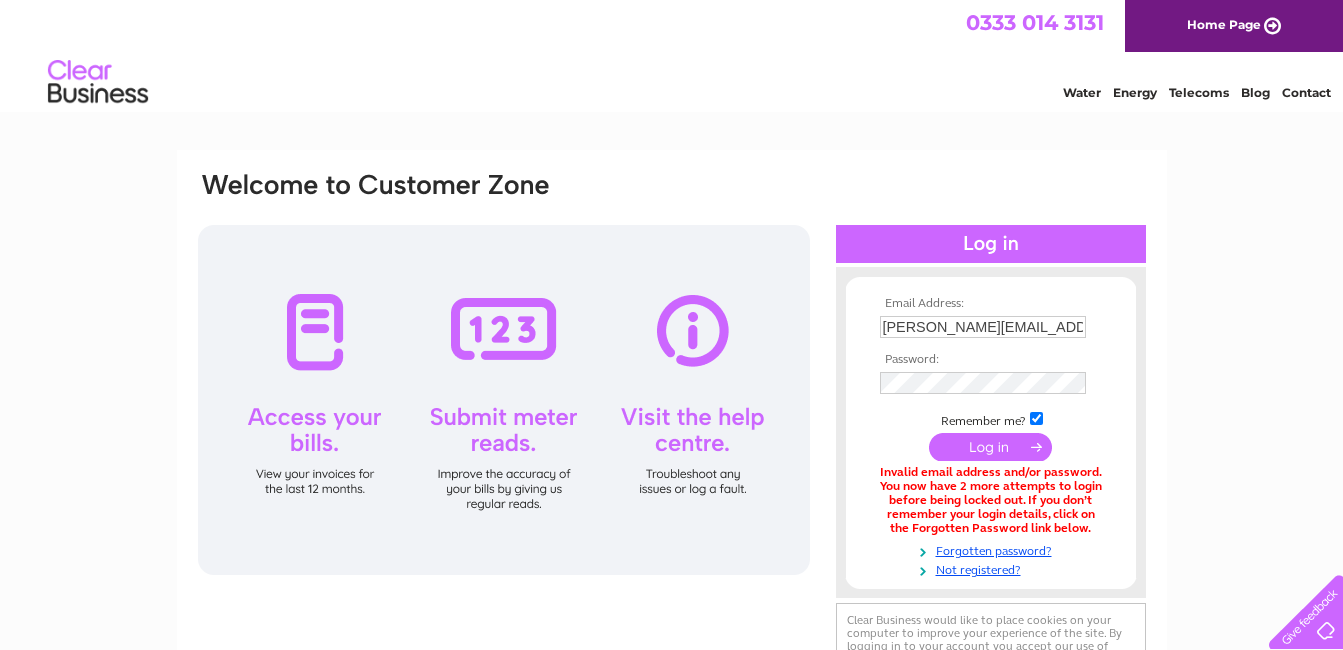scroll, scrollTop: 0, scrollLeft: 0, axis: both 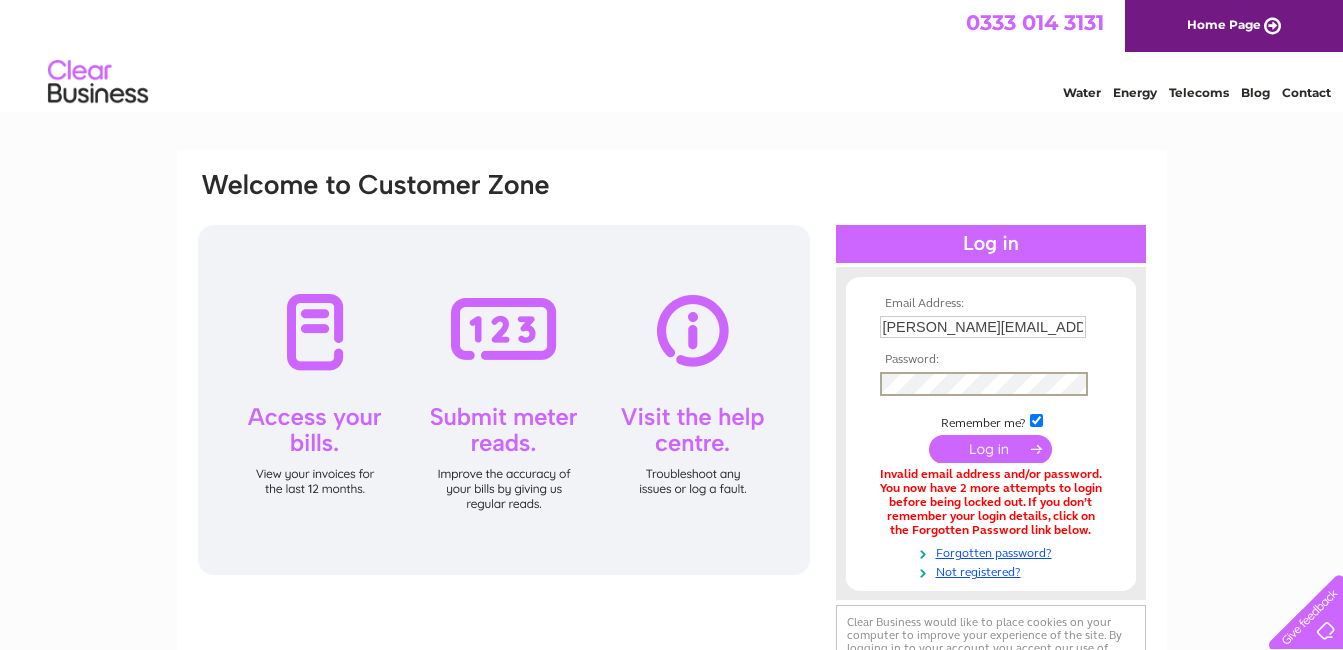 click at bounding box center [990, 449] 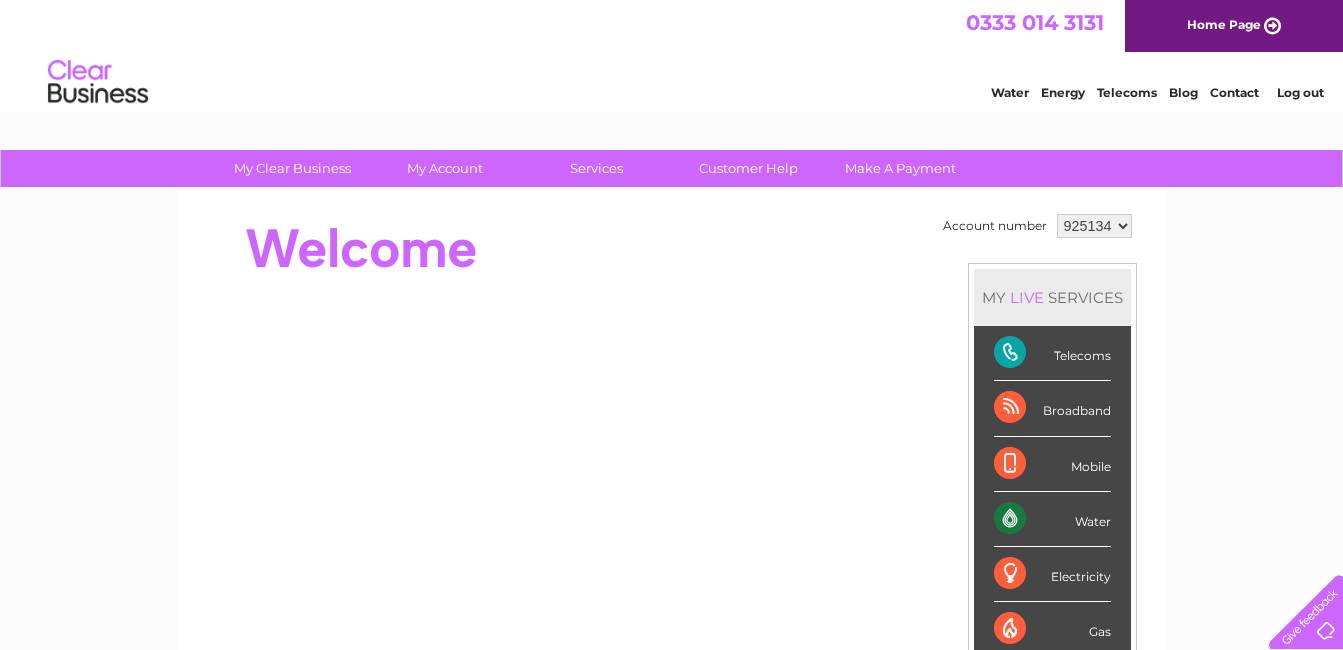 scroll, scrollTop: 0, scrollLeft: 0, axis: both 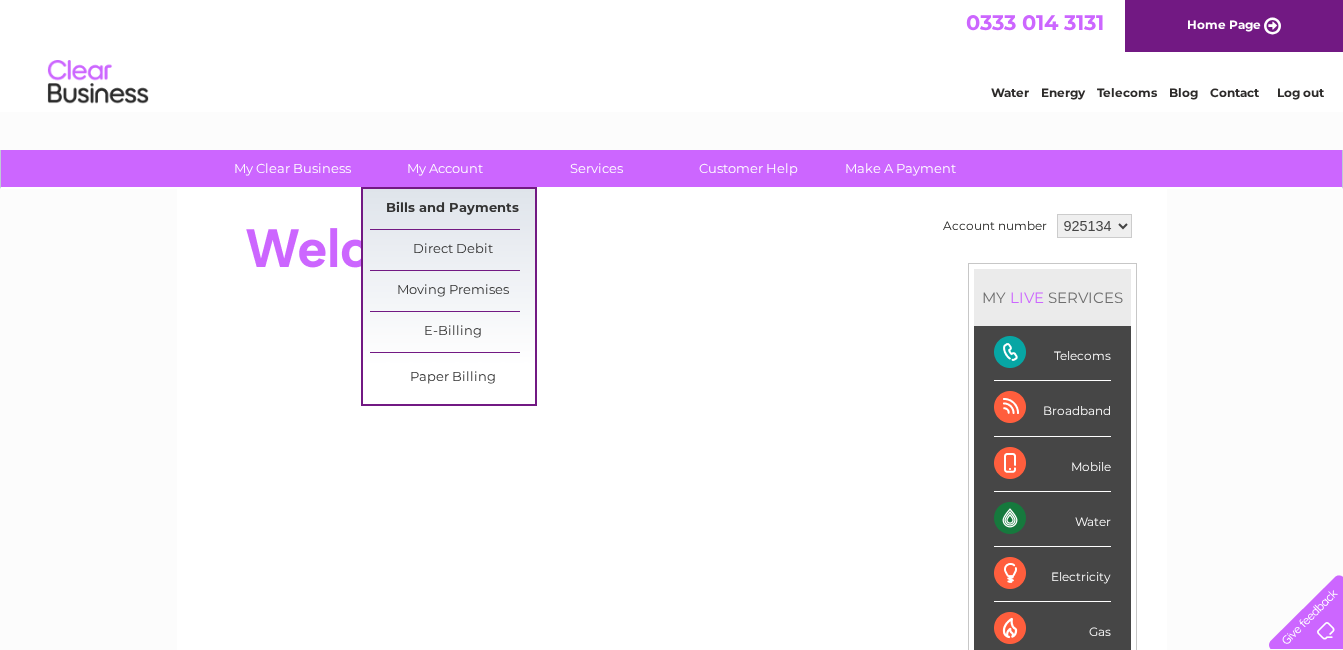 click on "Bills and Payments" at bounding box center (452, 209) 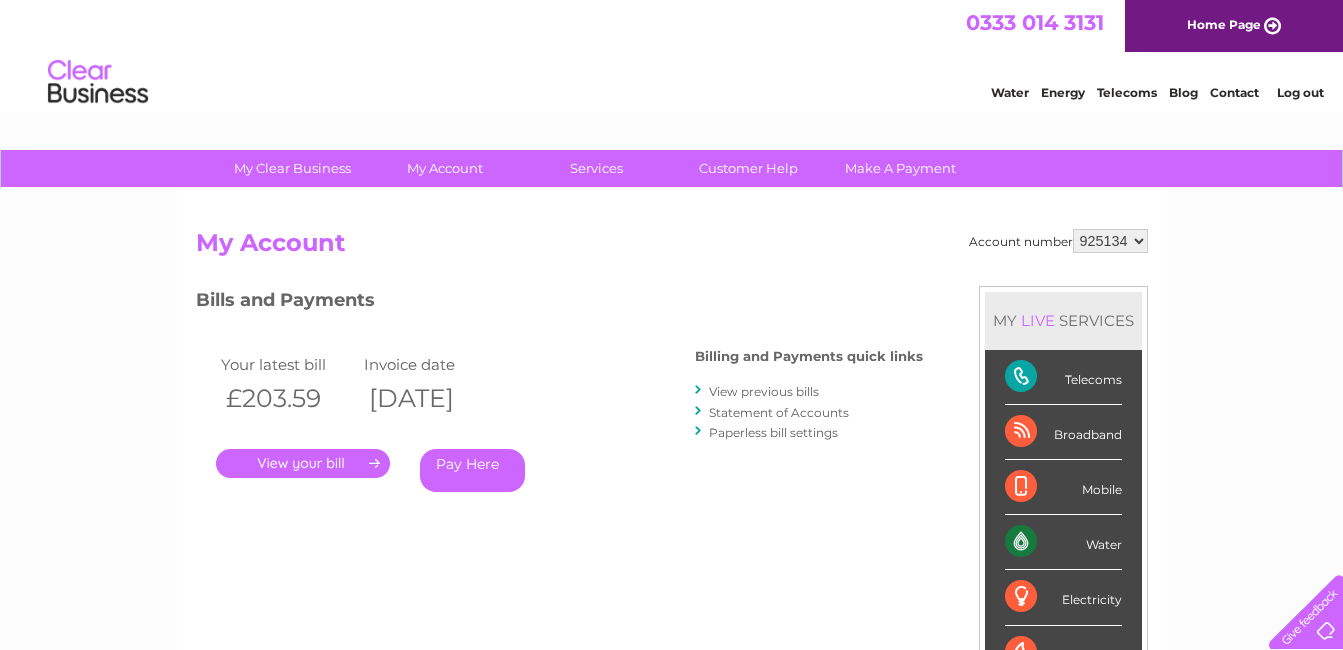 scroll, scrollTop: 0, scrollLeft: 0, axis: both 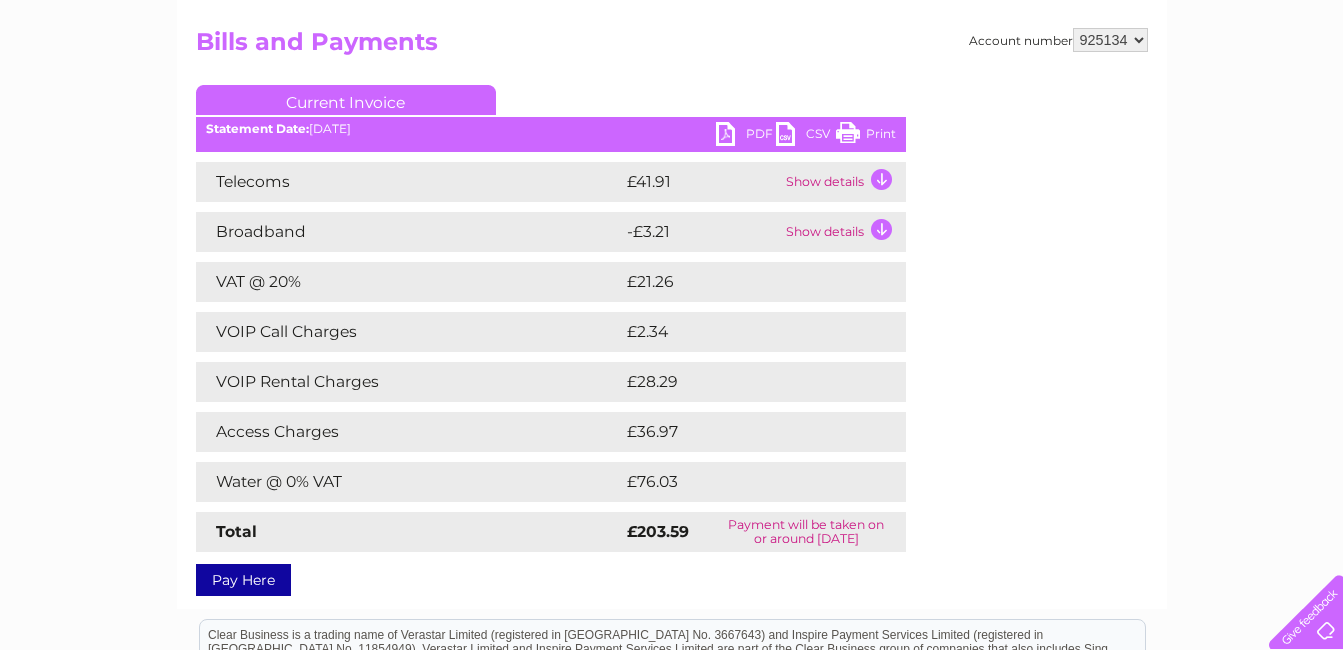 click on "PDF" at bounding box center [746, 136] 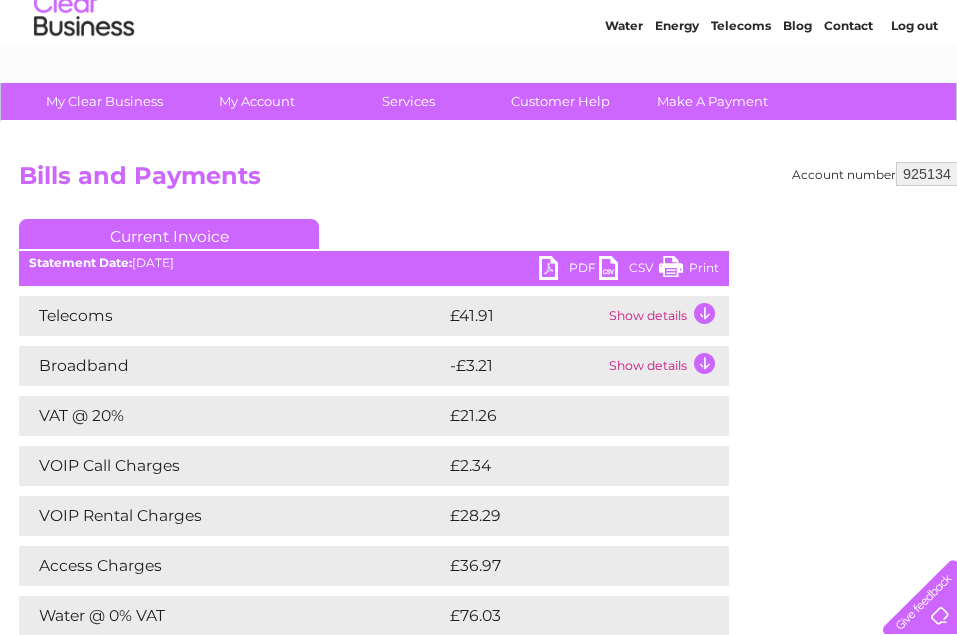 scroll, scrollTop: 0, scrollLeft: 0, axis: both 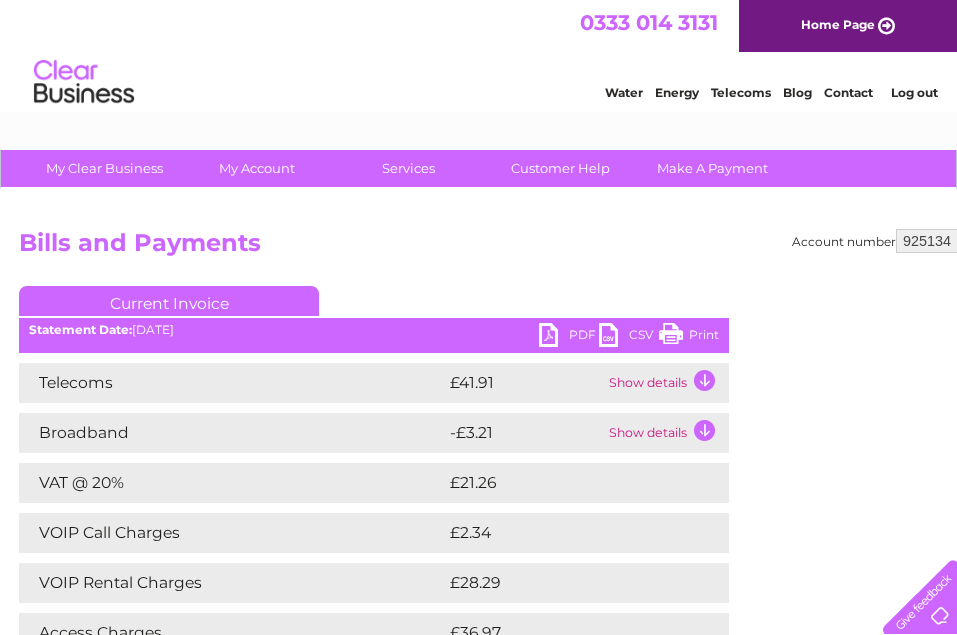 click on "Log out" at bounding box center (914, 92) 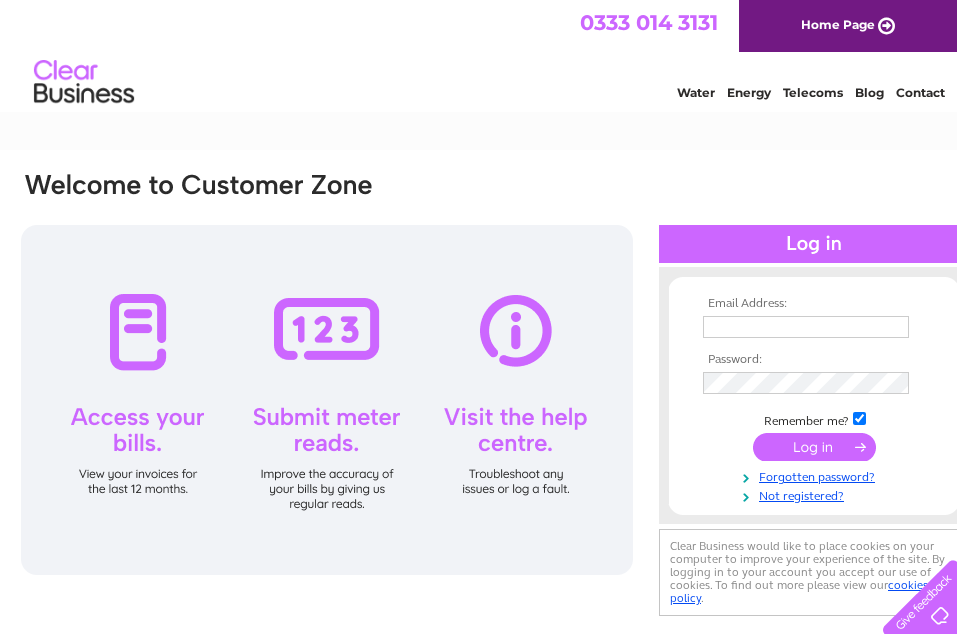 scroll, scrollTop: 0, scrollLeft: 0, axis: both 